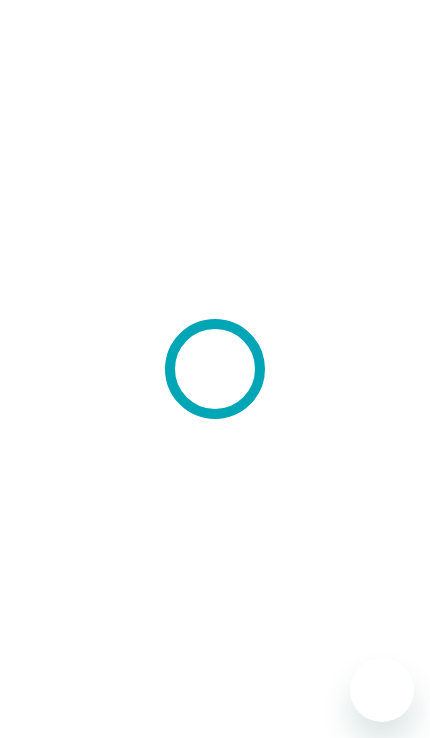 scroll, scrollTop: 0, scrollLeft: 0, axis: both 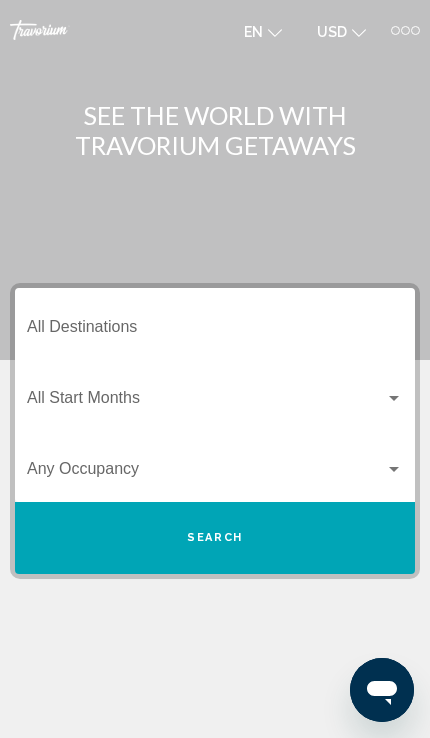 click on "Destination All Destinations" at bounding box center (215, 331) 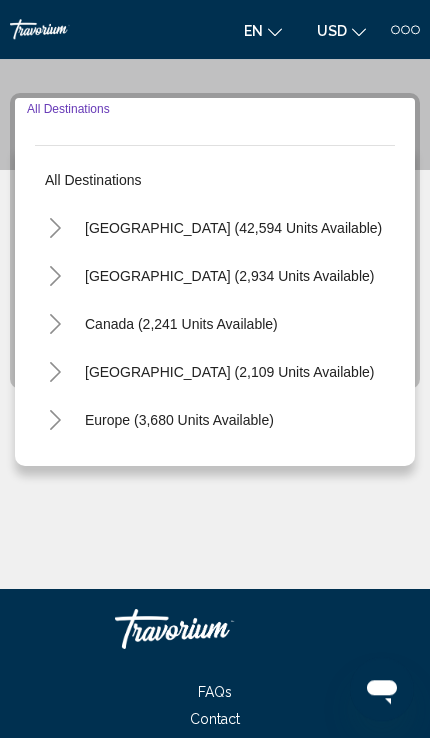 scroll, scrollTop: 218, scrollLeft: 0, axis: vertical 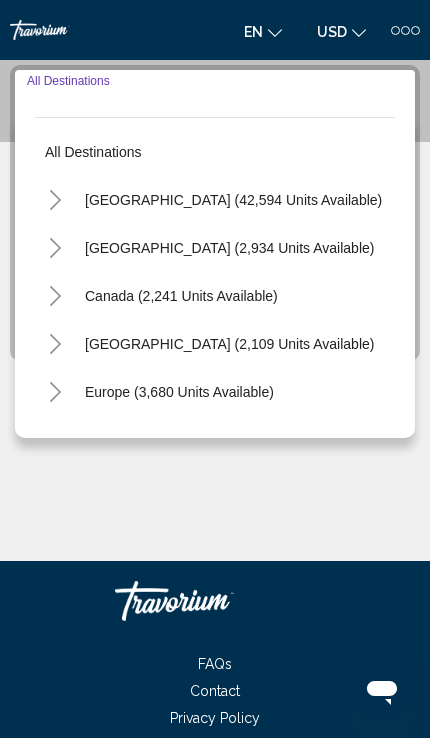click on "[GEOGRAPHIC_DATA] (42,594 units available)" at bounding box center (229, 248) 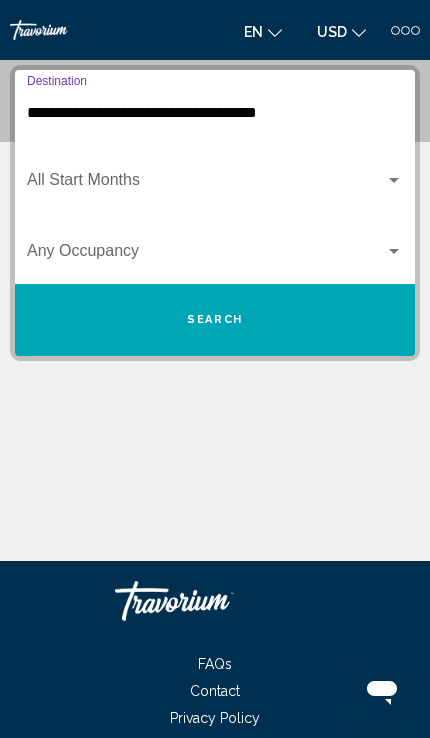 click on "**********" at bounding box center [215, 113] 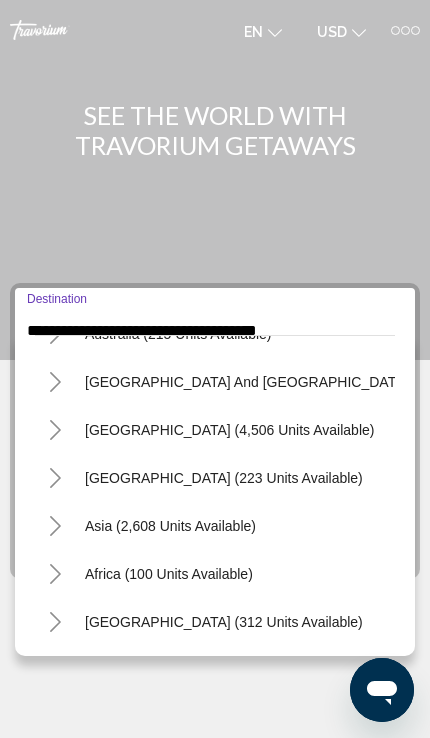 scroll, scrollTop: 2148, scrollLeft: 0, axis: vertical 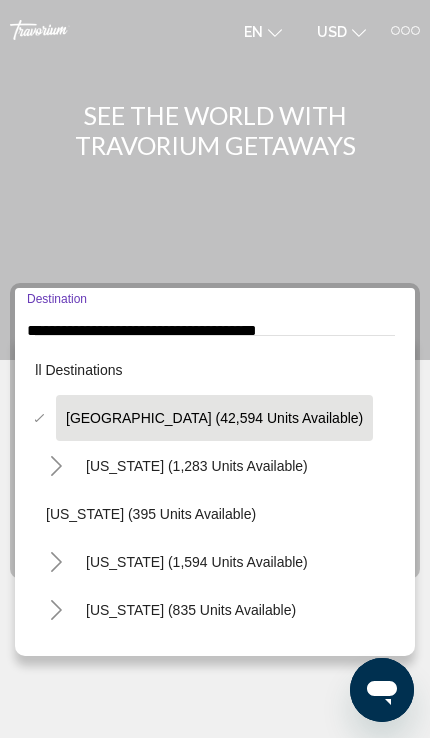 click on "[GEOGRAPHIC_DATA] (42,594 units available)" 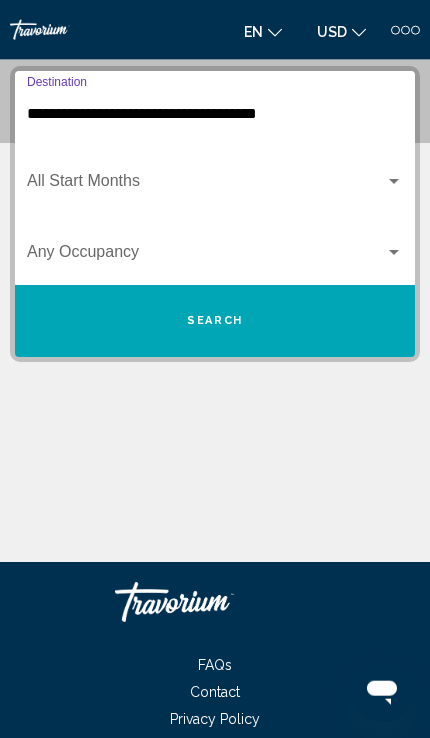 scroll, scrollTop: 218, scrollLeft: 0, axis: vertical 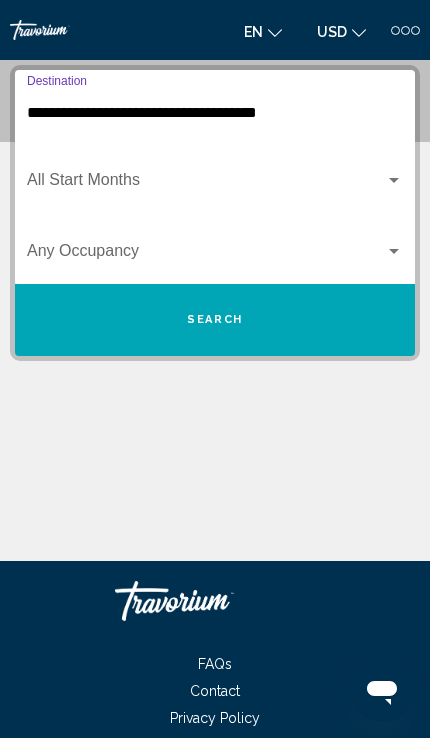 click on "Search" at bounding box center [215, 320] 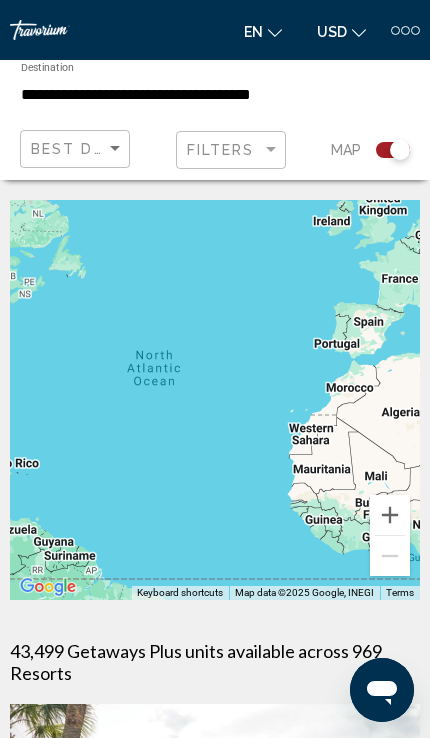 click at bounding box center (415, 30) 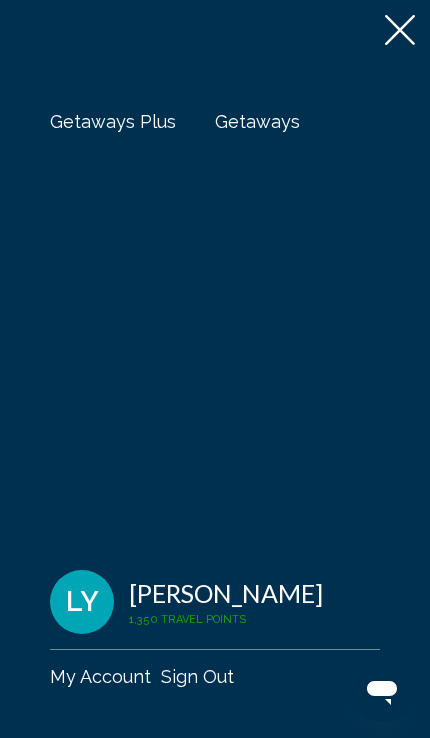 click on "Getaways" at bounding box center (257, 121) 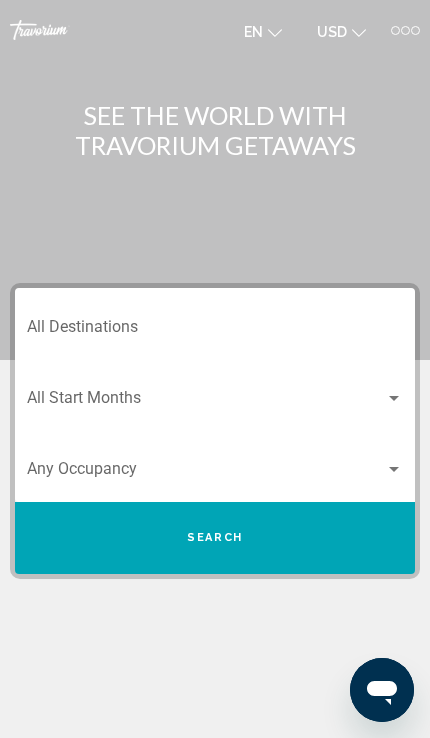 click on "Destination All Destinations" at bounding box center (215, 331) 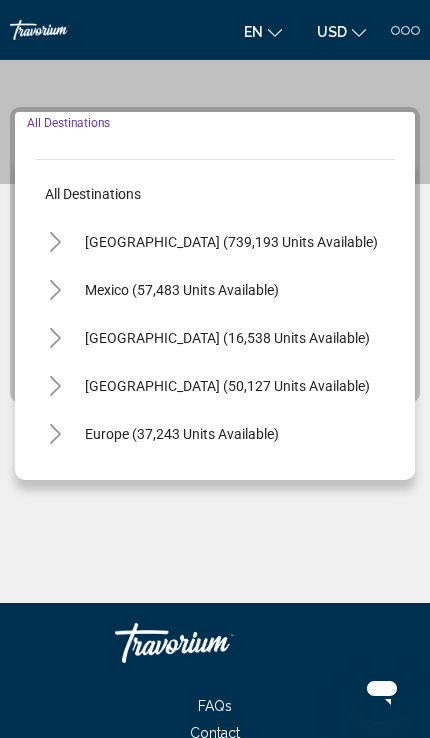 scroll, scrollTop: 218, scrollLeft: 0, axis: vertical 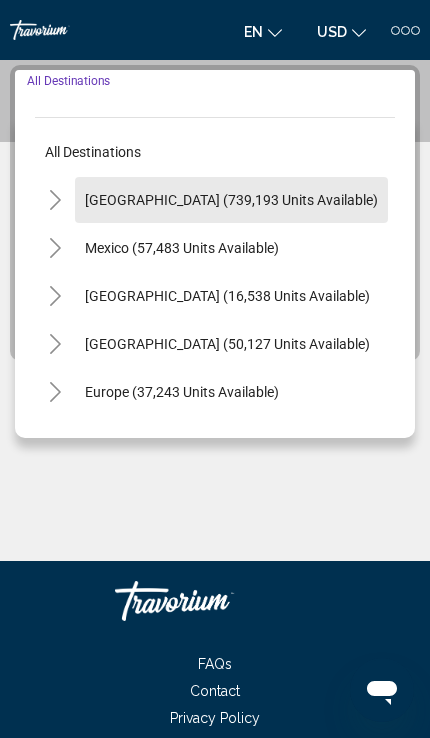click on "[GEOGRAPHIC_DATA] (739,193 units available)" at bounding box center (182, 248) 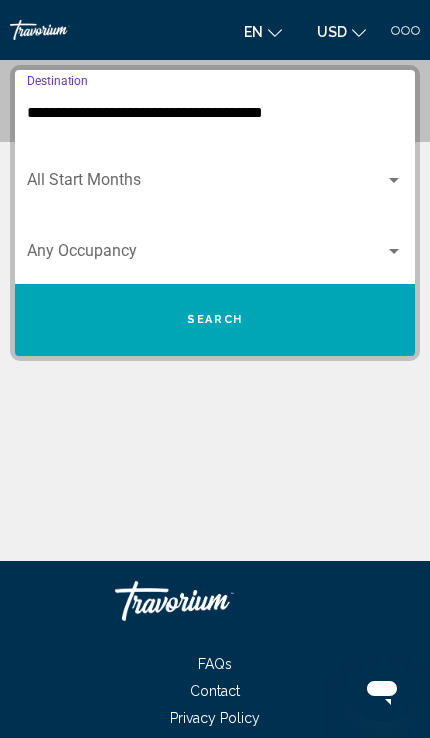 click on "**********" at bounding box center (215, 113) 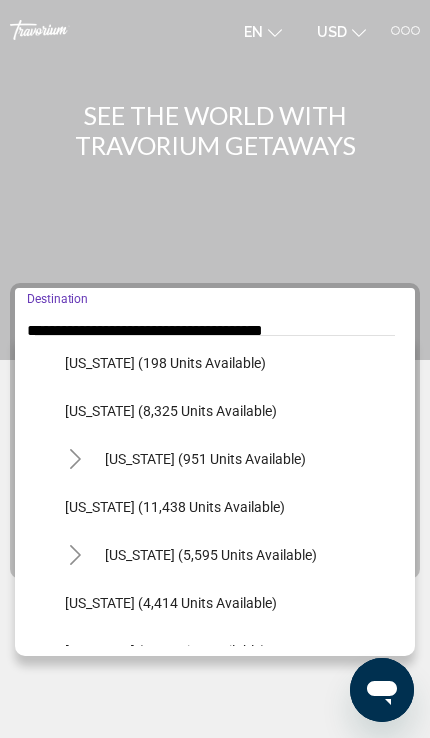 scroll, scrollTop: 731, scrollLeft: 0, axis: vertical 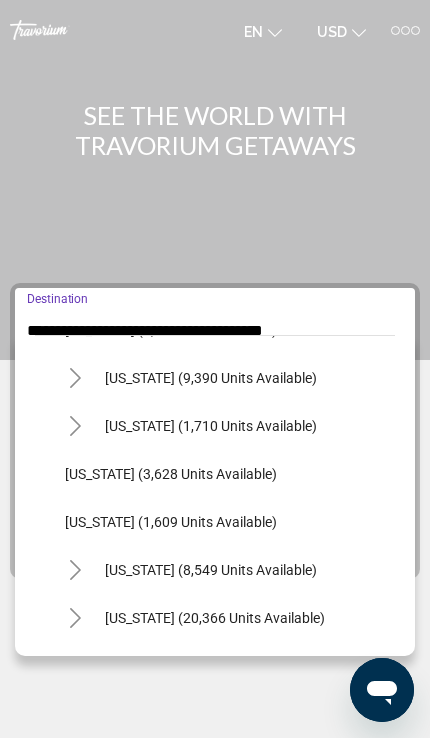 click on "[US_STATE] (8,549 units available)" 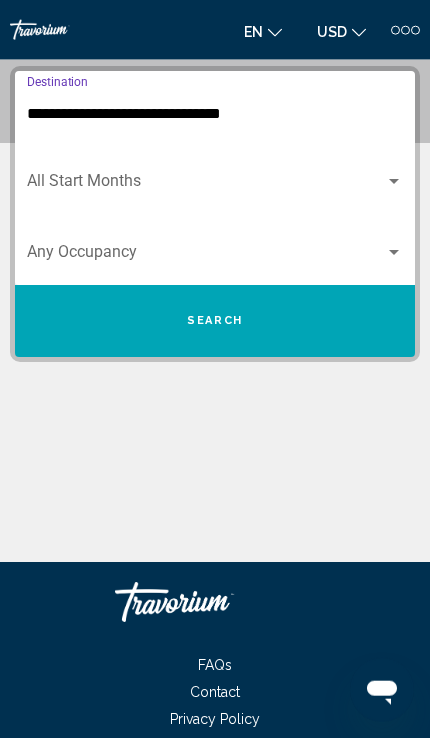 click on "**********" at bounding box center [215, 114] 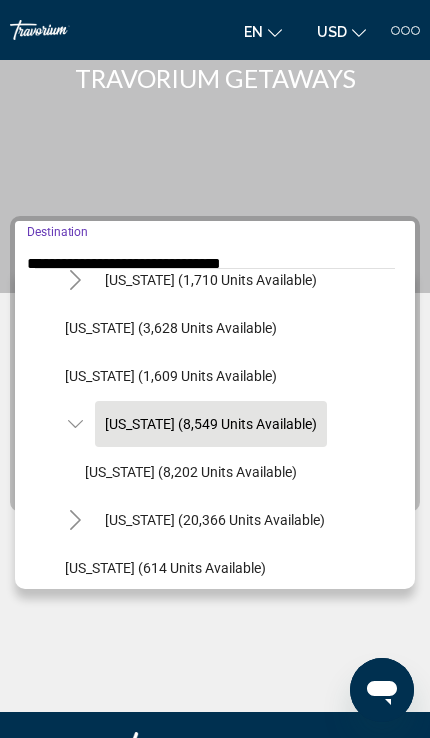 click on "[US_STATE] (8,549 units available)" 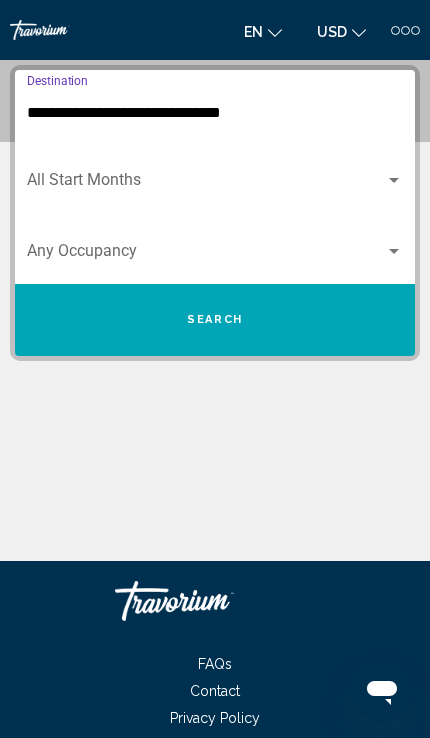 click on "Search" at bounding box center (215, 320) 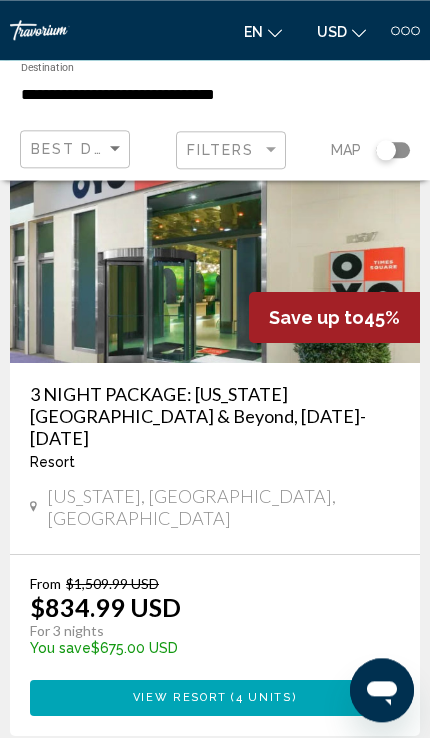 scroll, scrollTop: 6856, scrollLeft: 0, axis: vertical 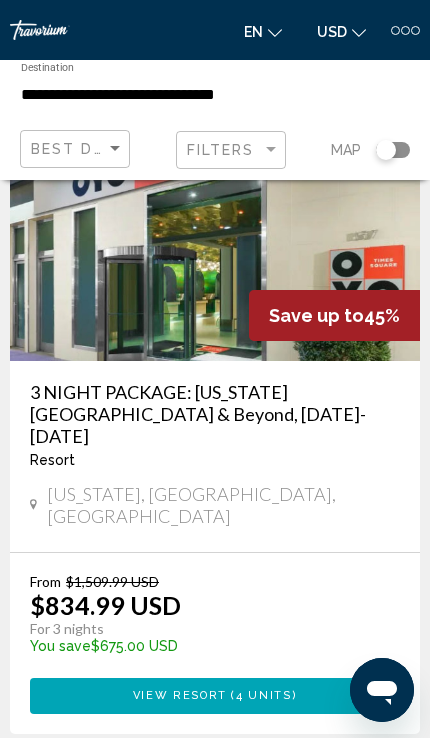 click on "2" at bounding box center (250, 774) 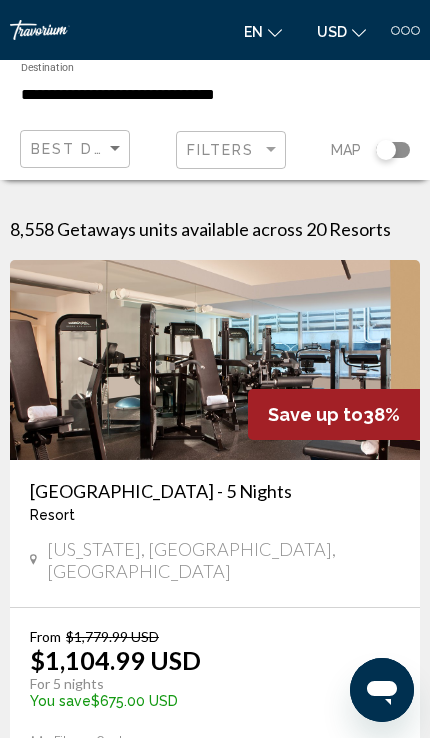 scroll, scrollTop: 0, scrollLeft: 0, axis: both 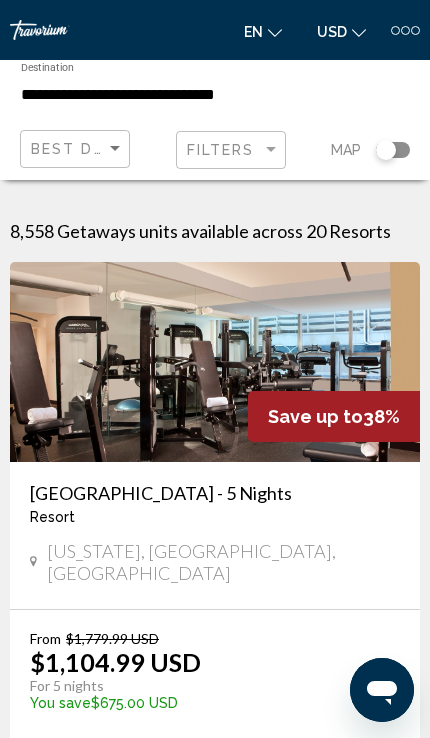 click at bounding box center [415, 30] 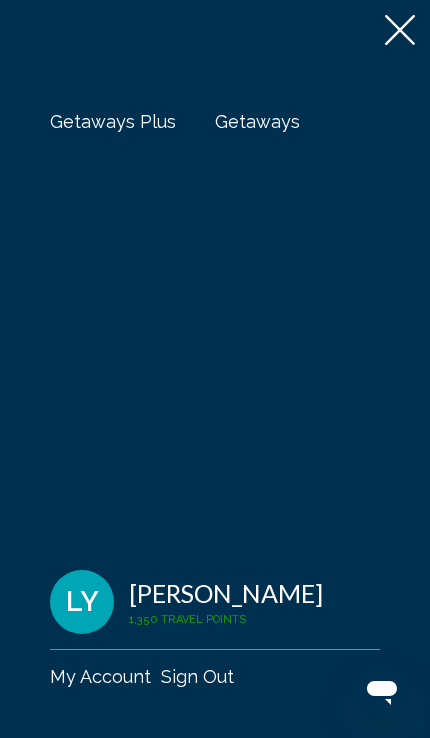 click on "Getaways" at bounding box center [257, 121] 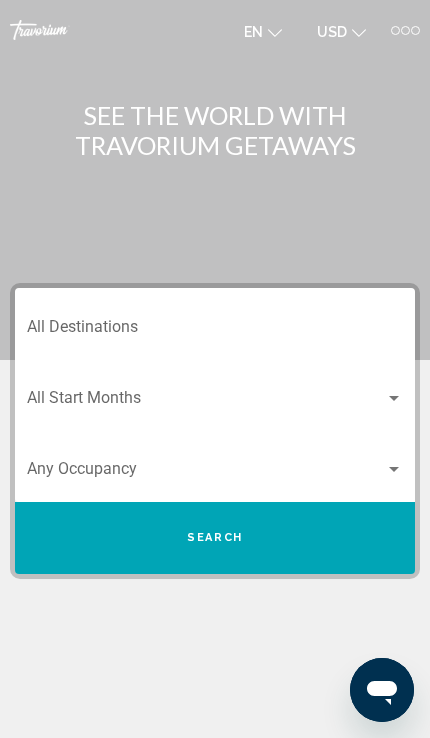 click on "Destination All Destinations" at bounding box center [215, 331] 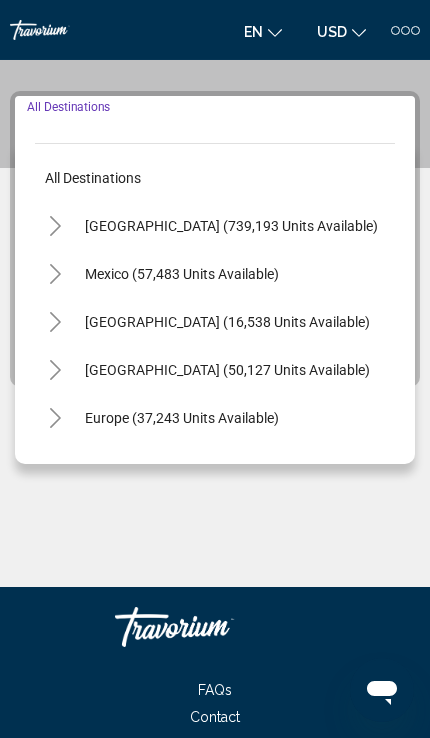 scroll, scrollTop: 218, scrollLeft: 0, axis: vertical 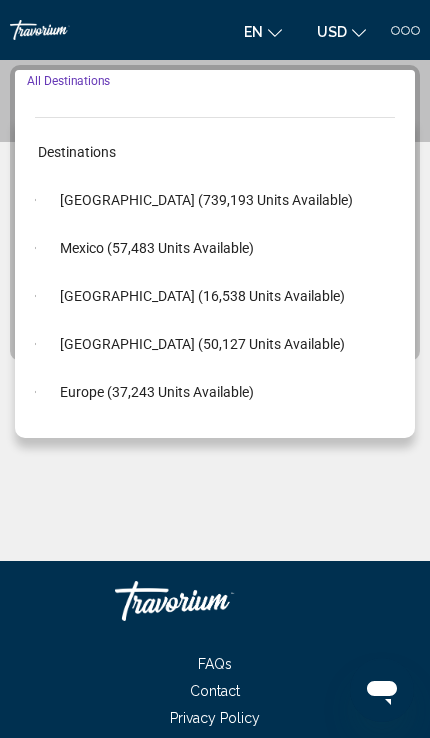 click on "[GEOGRAPHIC_DATA] (739,193 units available)" at bounding box center [157, 248] 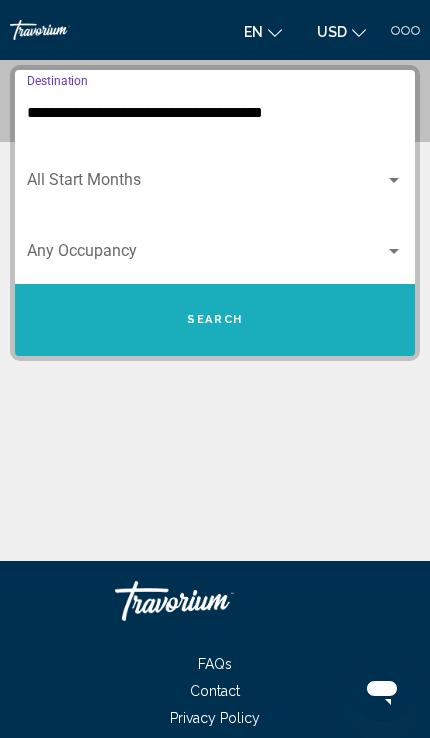 click on "Search" at bounding box center (215, 320) 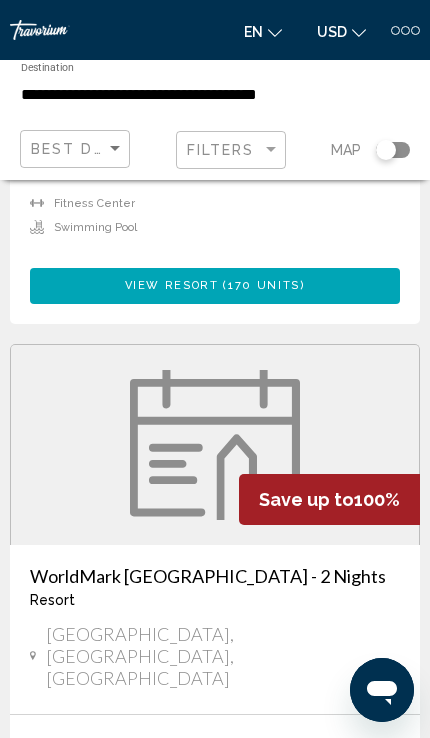 scroll, scrollTop: 1268, scrollLeft: 0, axis: vertical 